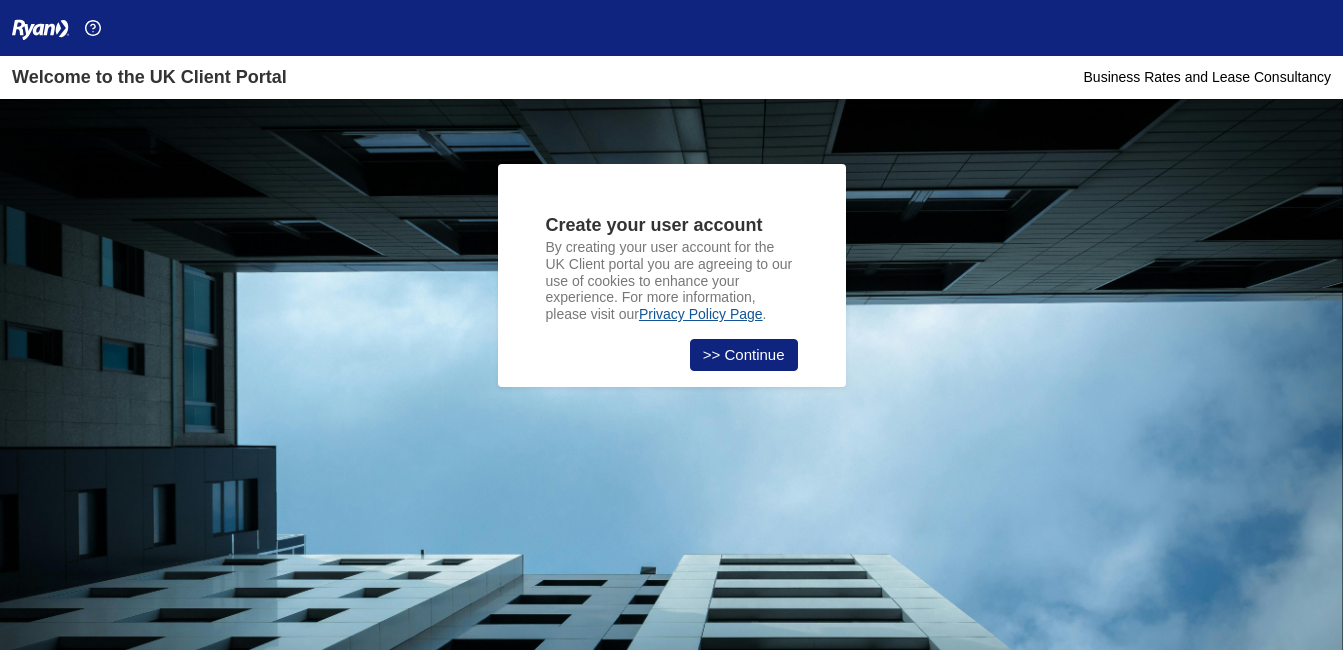 scroll, scrollTop: 0, scrollLeft: 0, axis: both 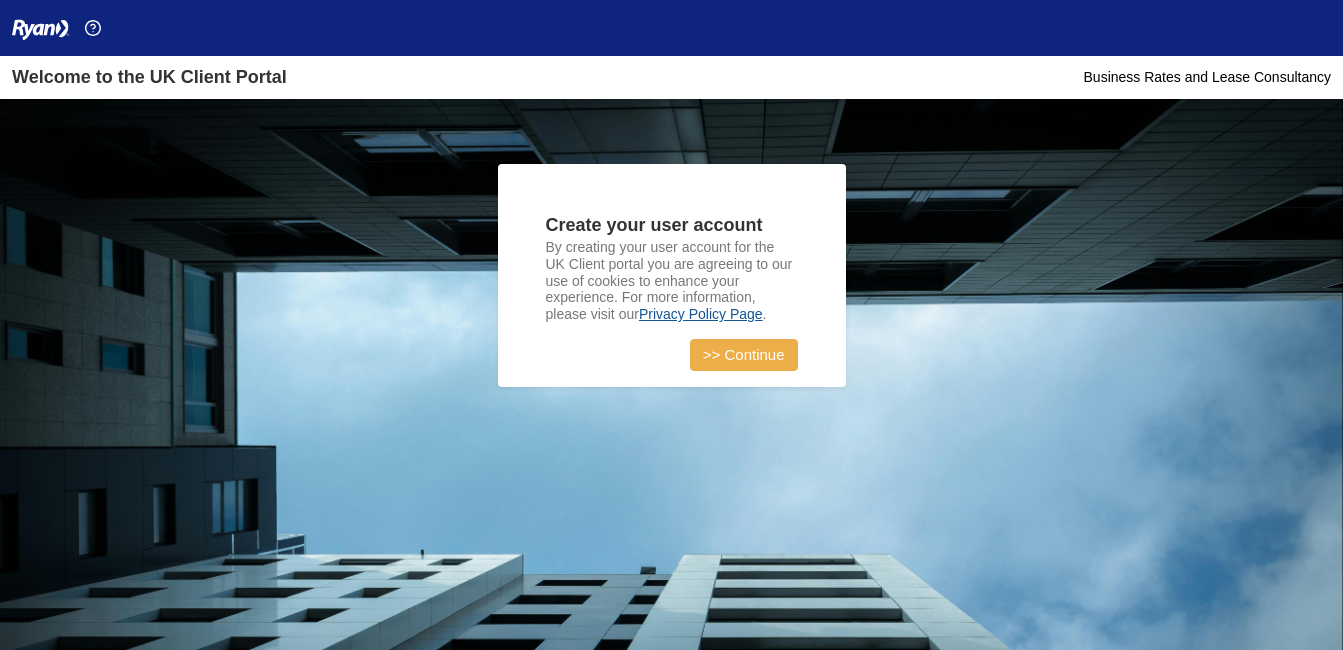 click on ">> Continue" at bounding box center [744, 355] 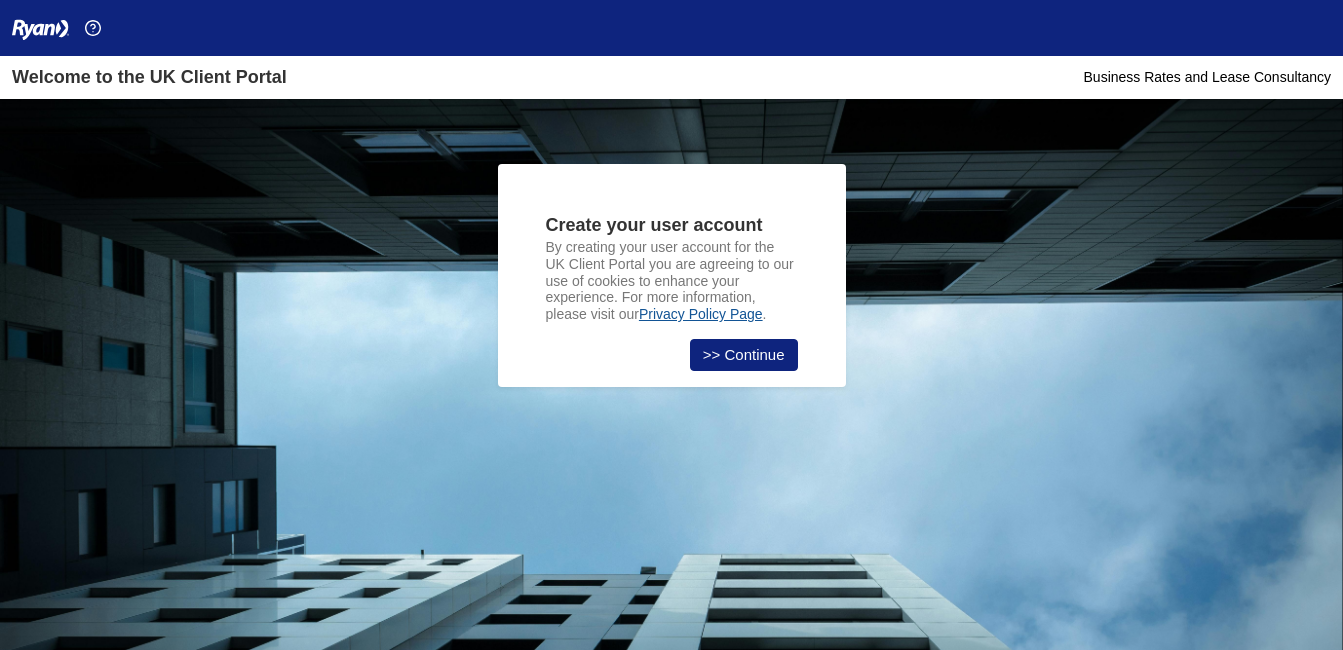 scroll, scrollTop: 0, scrollLeft: 0, axis: both 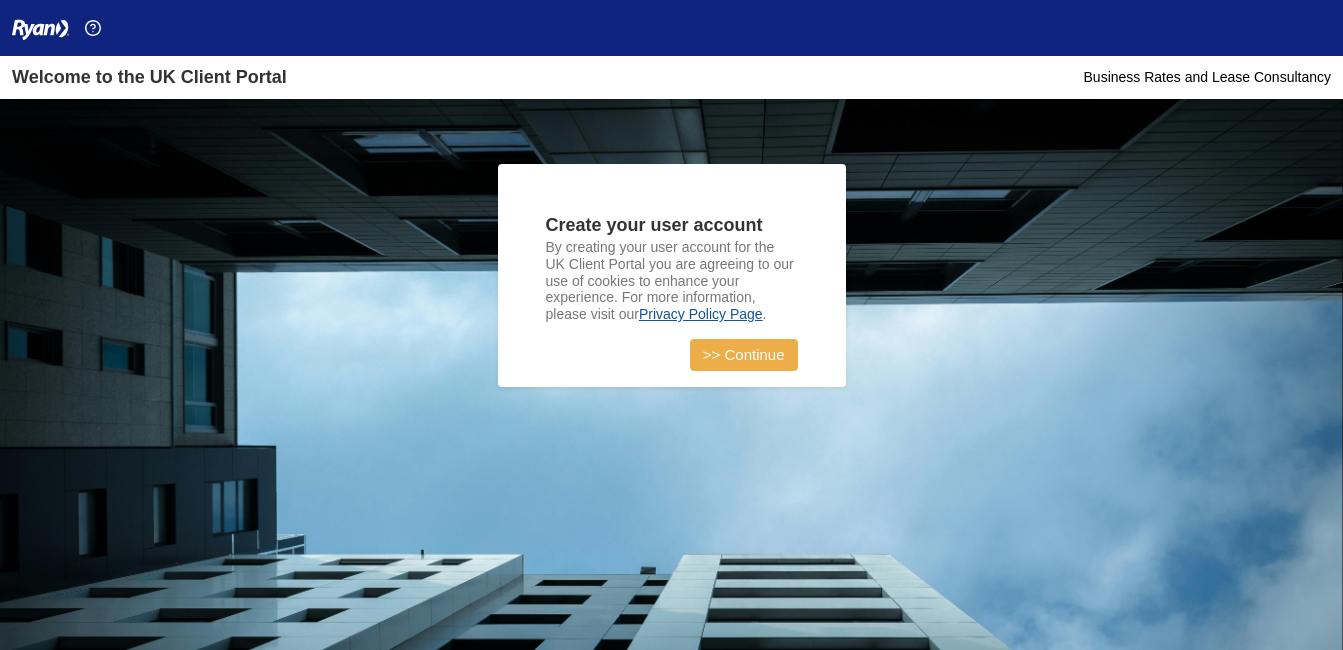 click on ">> Continue" at bounding box center (744, 355) 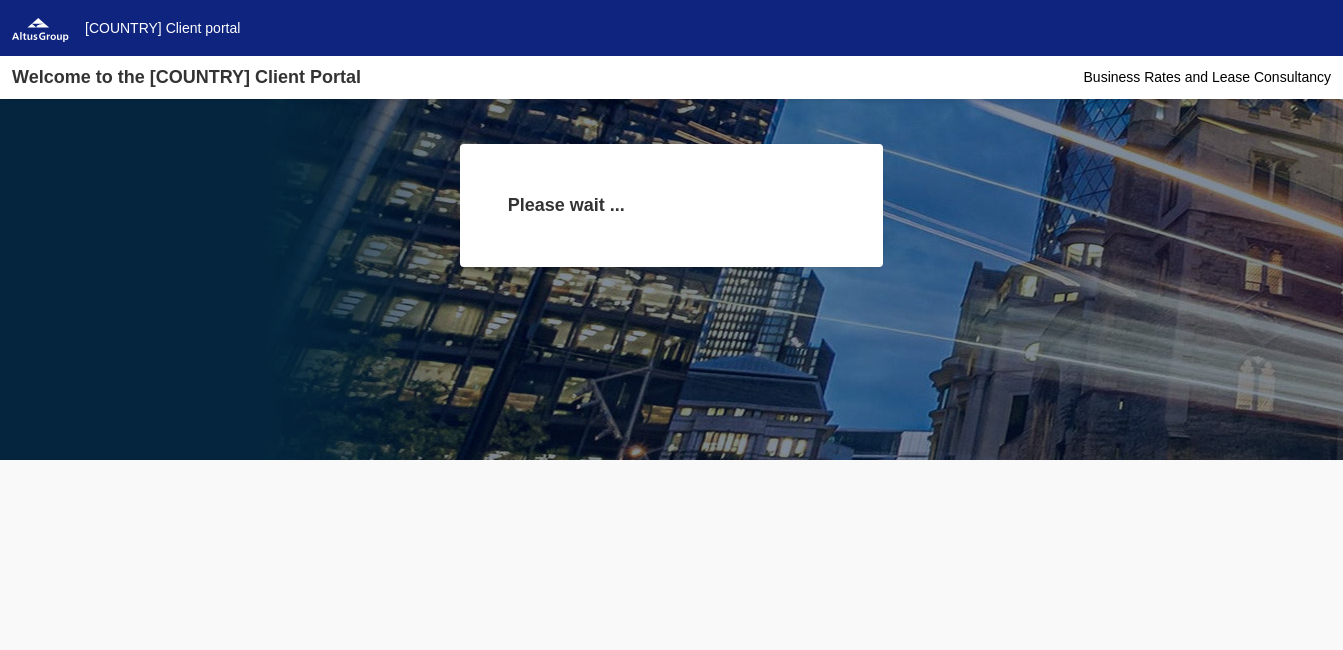 scroll, scrollTop: 0, scrollLeft: 0, axis: both 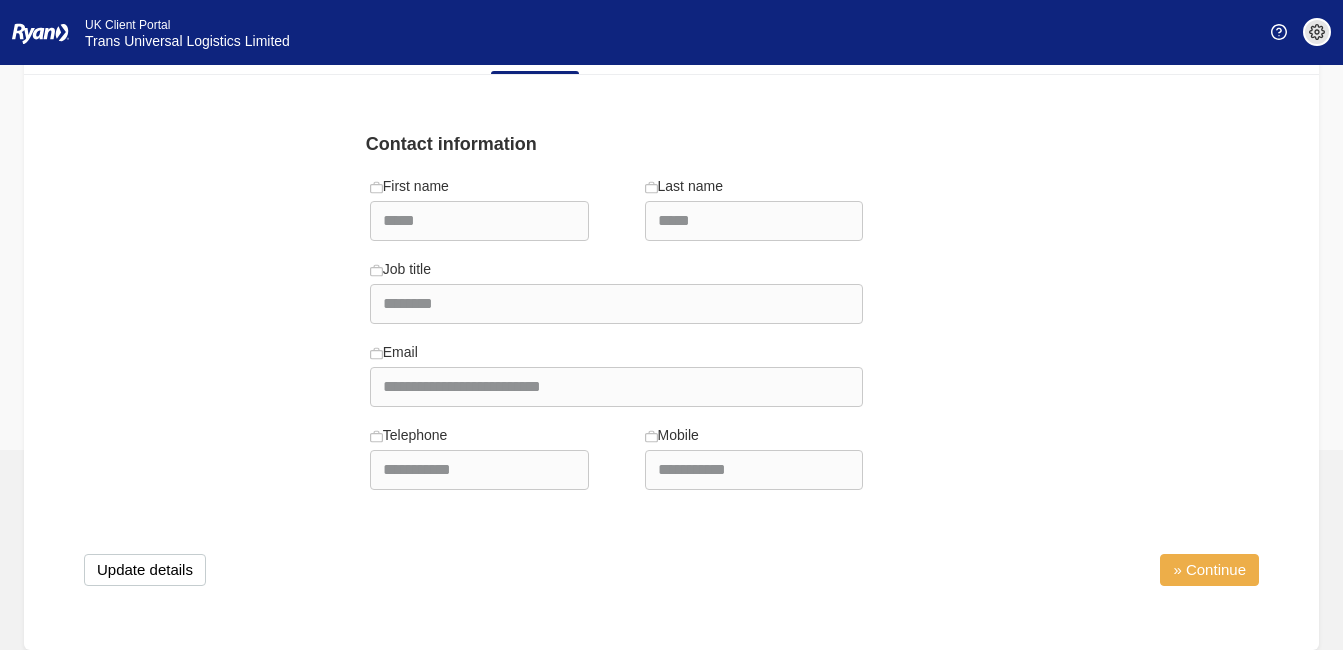 click on "» Continue" at bounding box center (1209, 570) 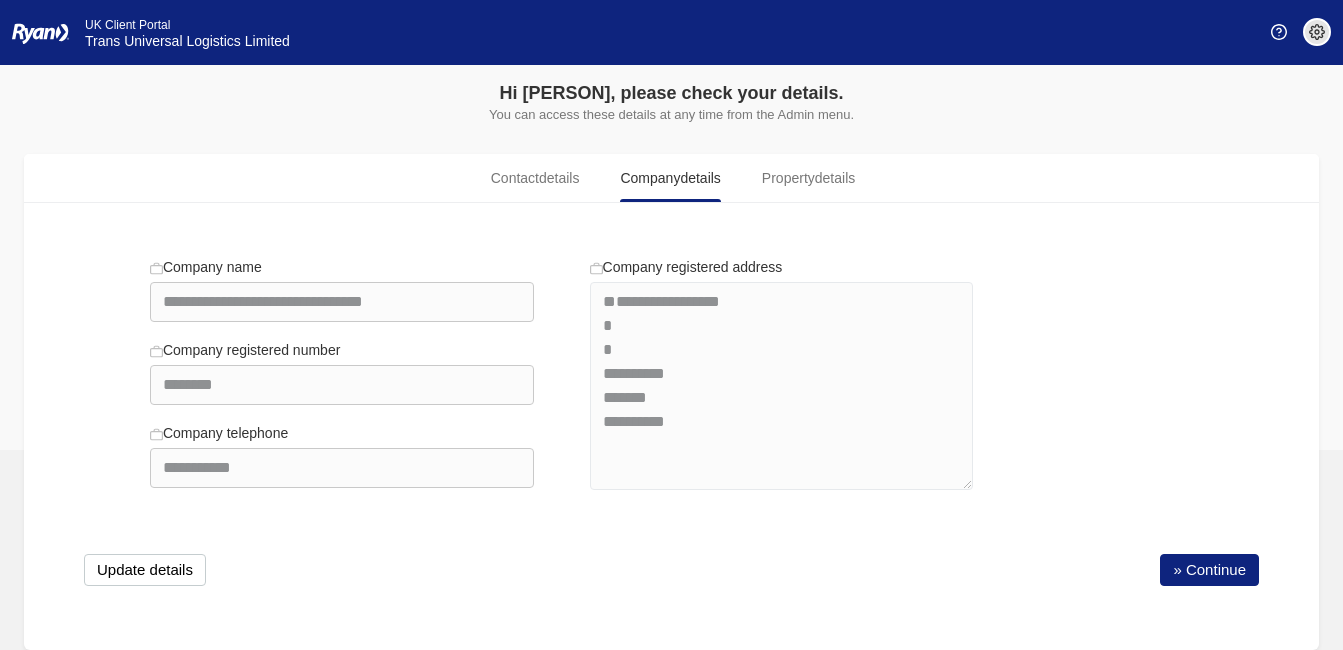 click on "» Continue" at bounding box center (1209, 570) 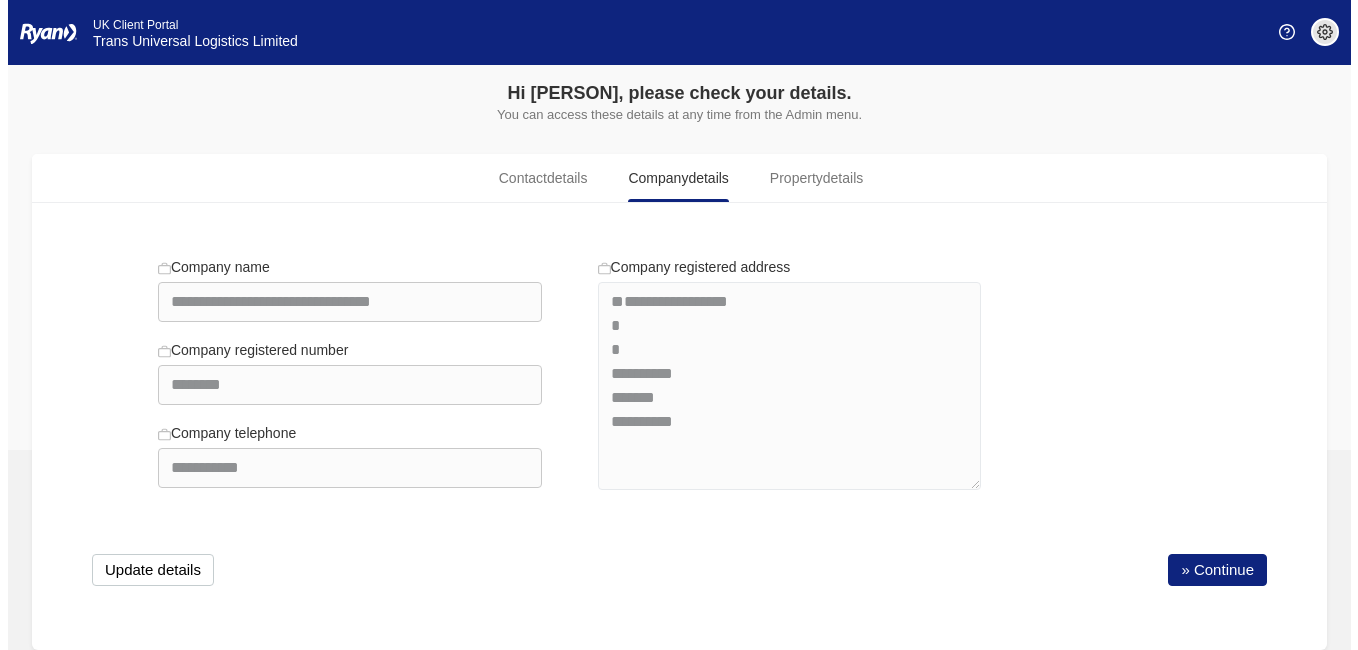 scroll, scrollTop: 0, scrollLeft: 0, axis: both 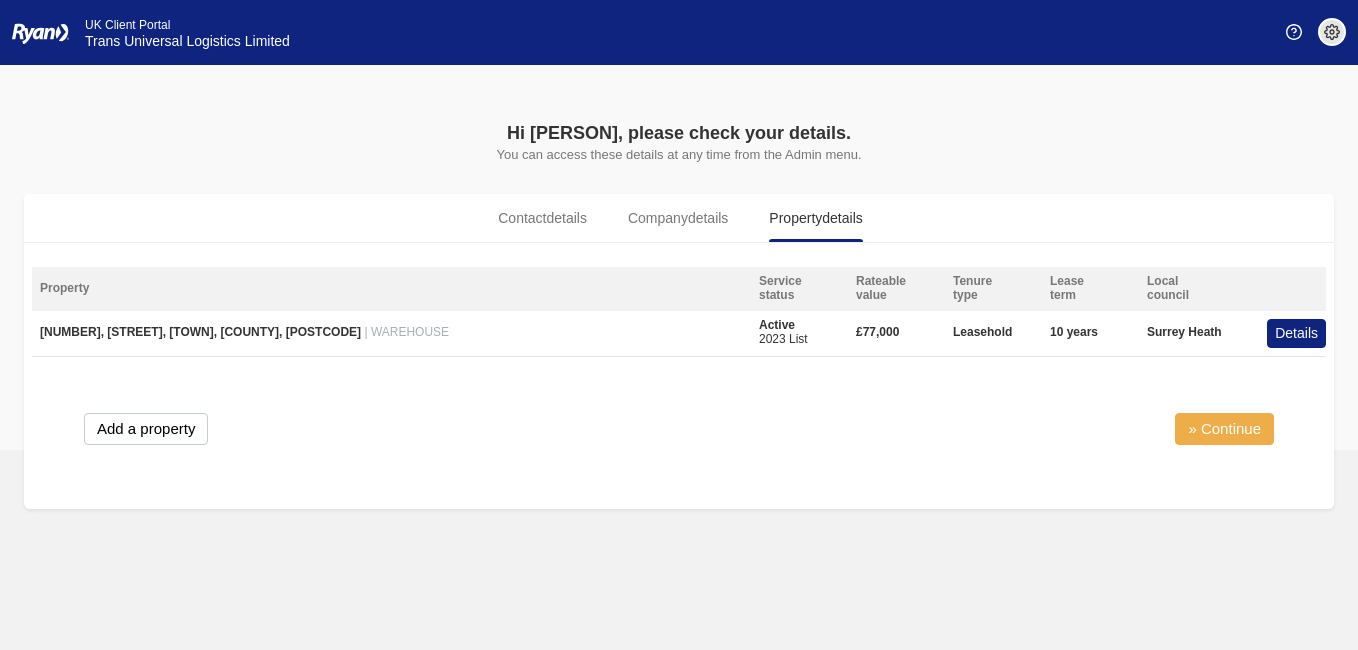 click on "» Continue" at bounding box center [1224, 429] 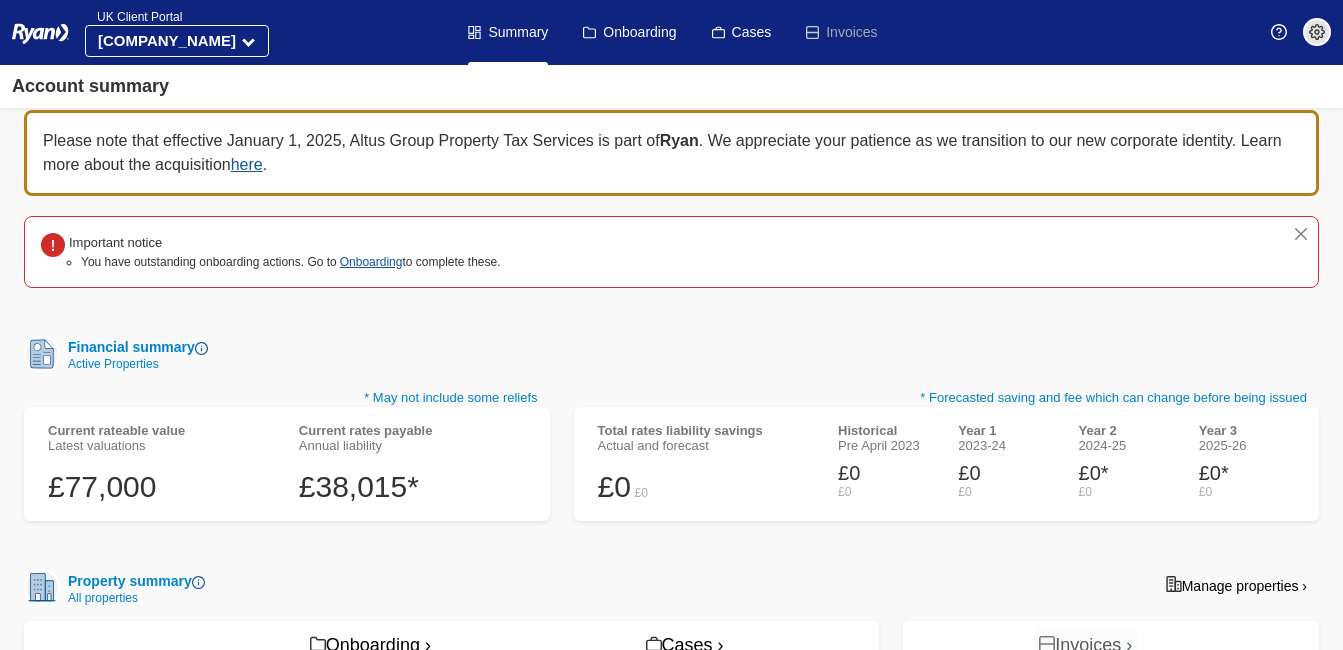 scroll, scrollTop: 0, scrollLeft: 0, axis: both 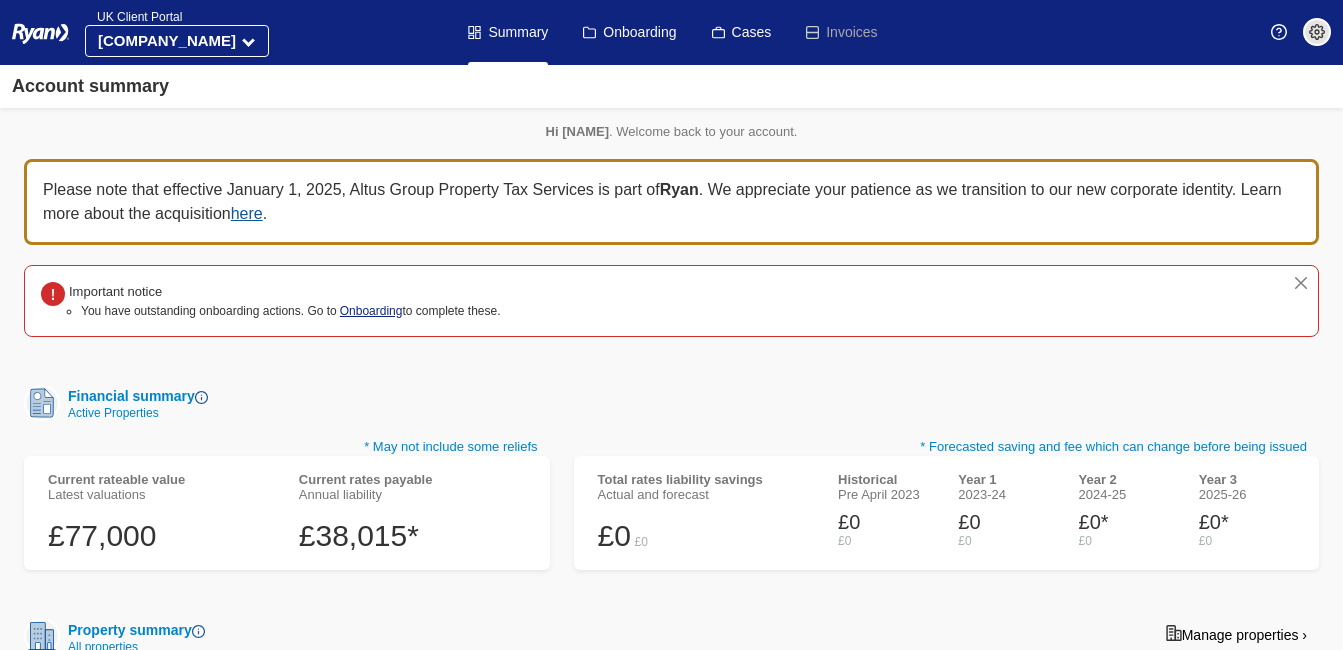 click on "Onboarding" at bounding box center [371, 311] 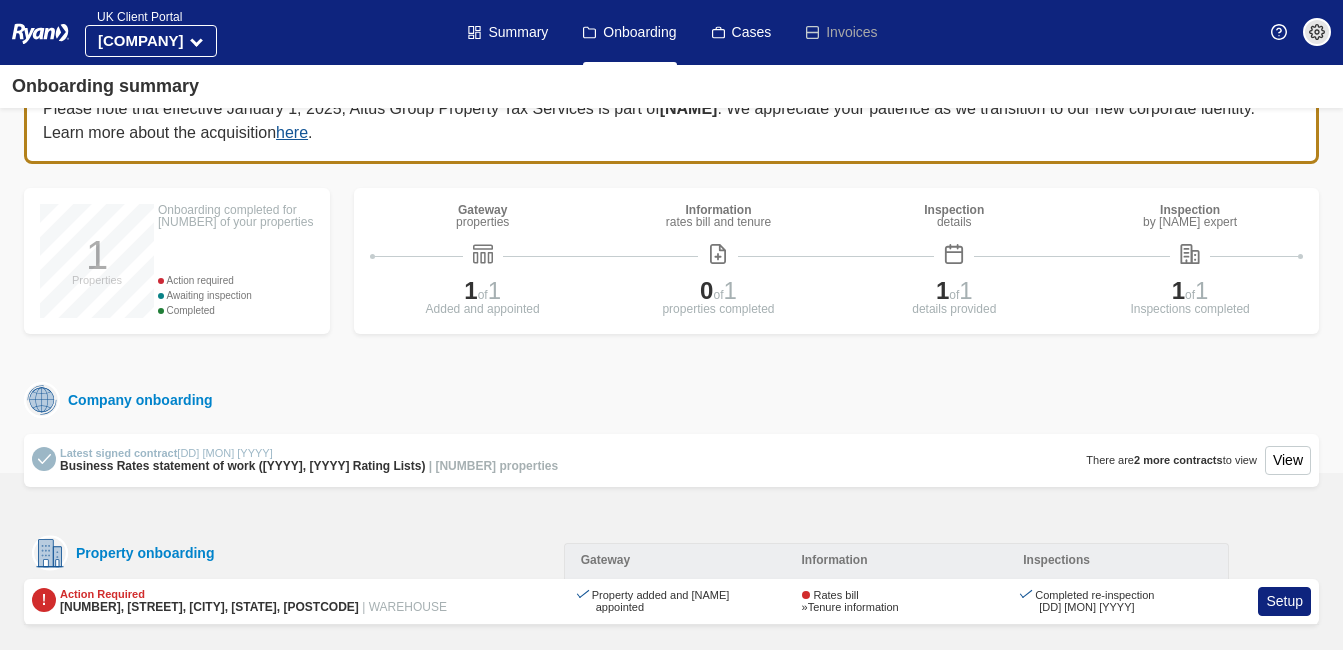 scroll, scrollTop: 65, scrollLeft: 0, axis: vertical 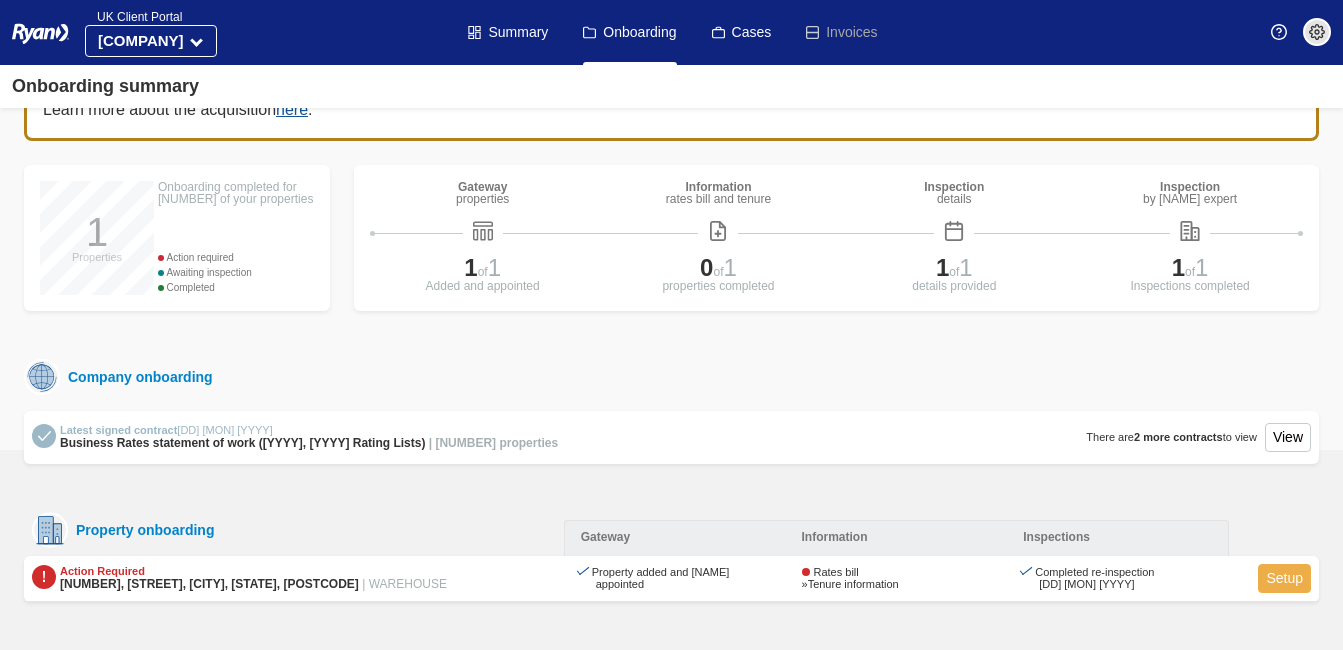 click on "Setup" at bounding box center (1284, 578) 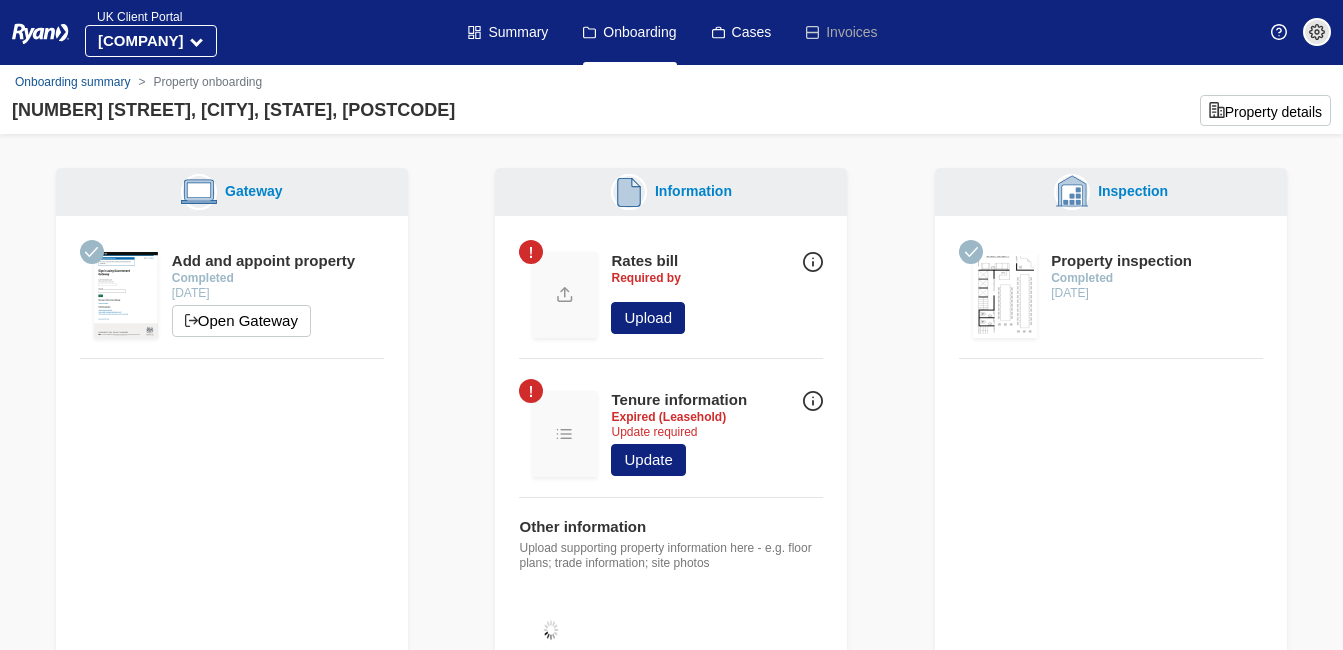 scroll, scrollTop: 0, scrollLeft: 0, axis: both 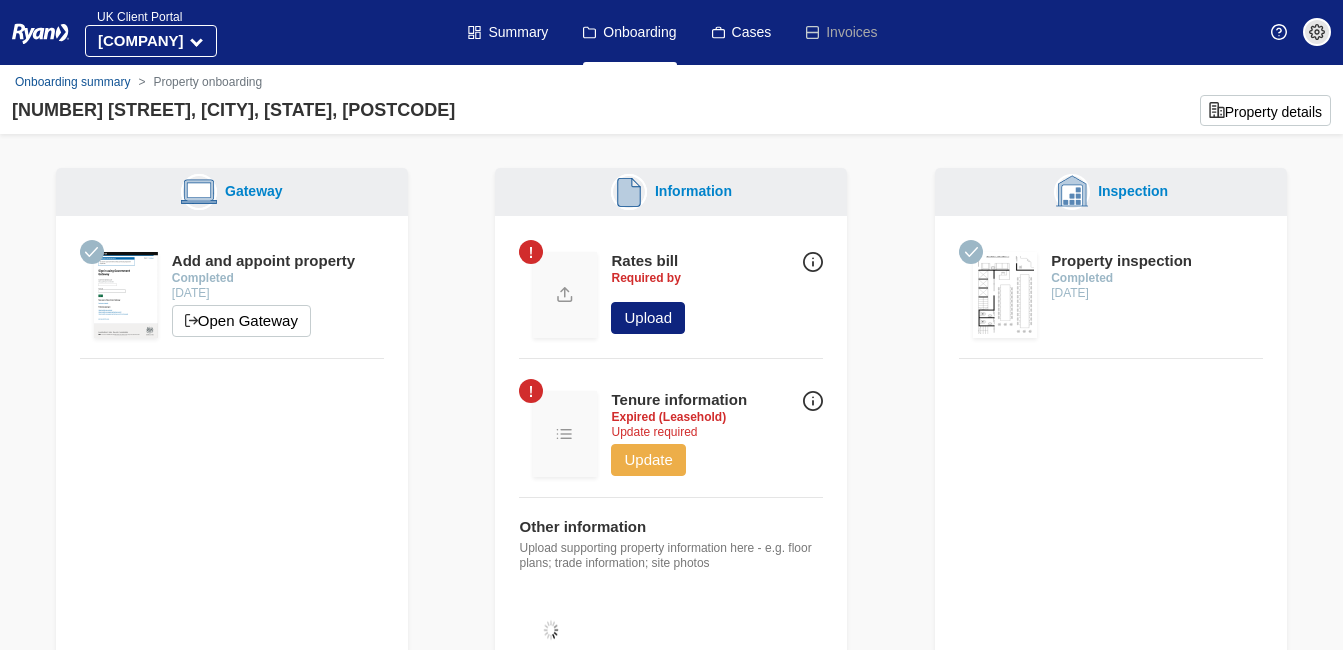 click on "Update" at bounding box center (648, 460) 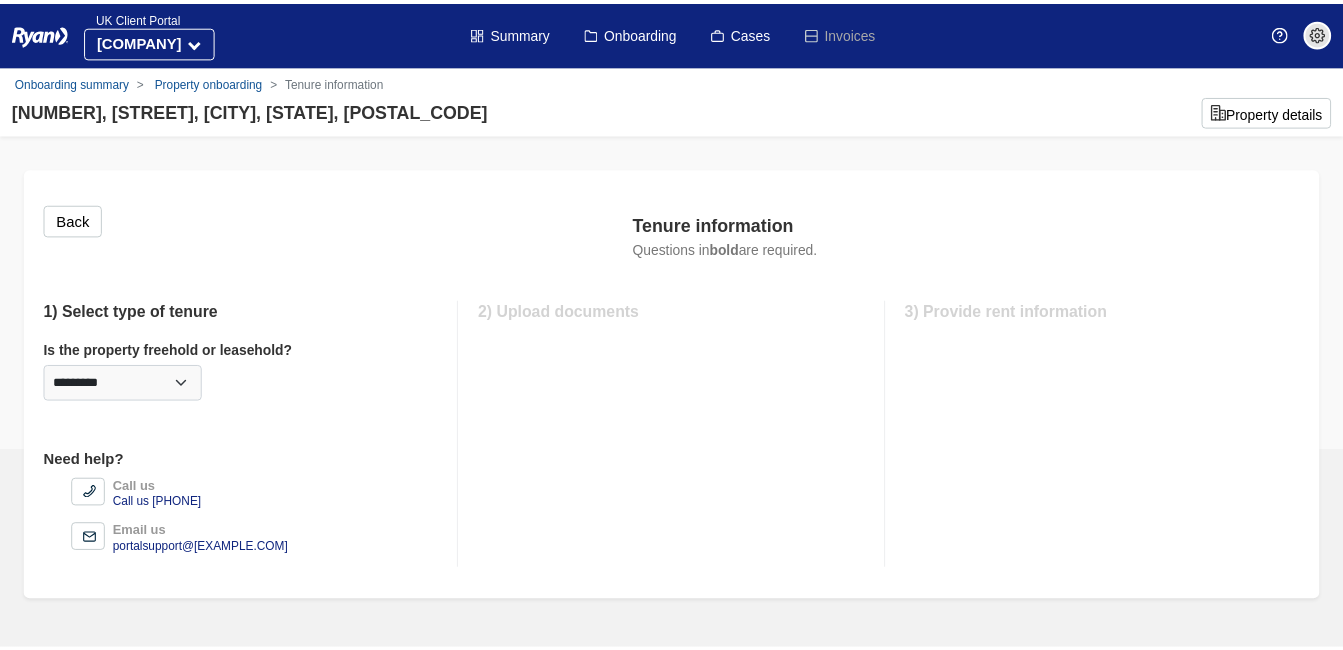 scroll, scrollTop: 0, scrollLeft: 0, axis: both 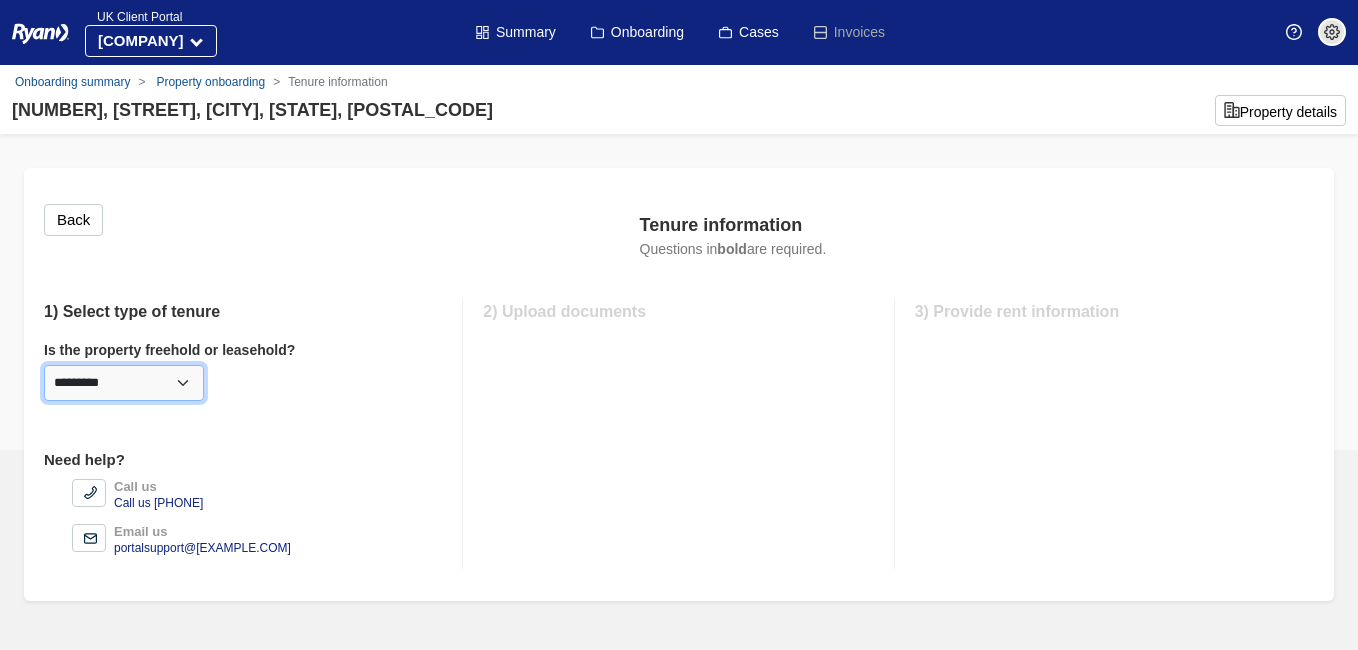 click on "*********
********
*********" at bounding box center (124, 383) 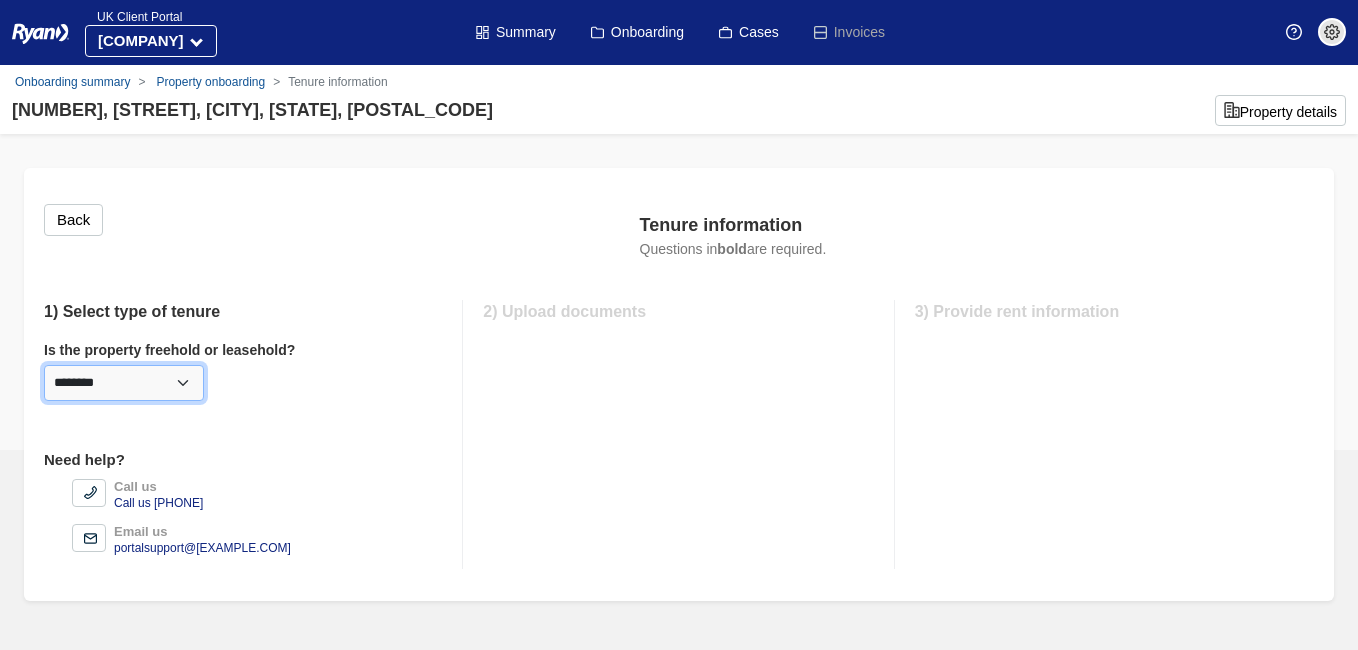 click on "*********
********
*********" at bounding box center [124, 383] 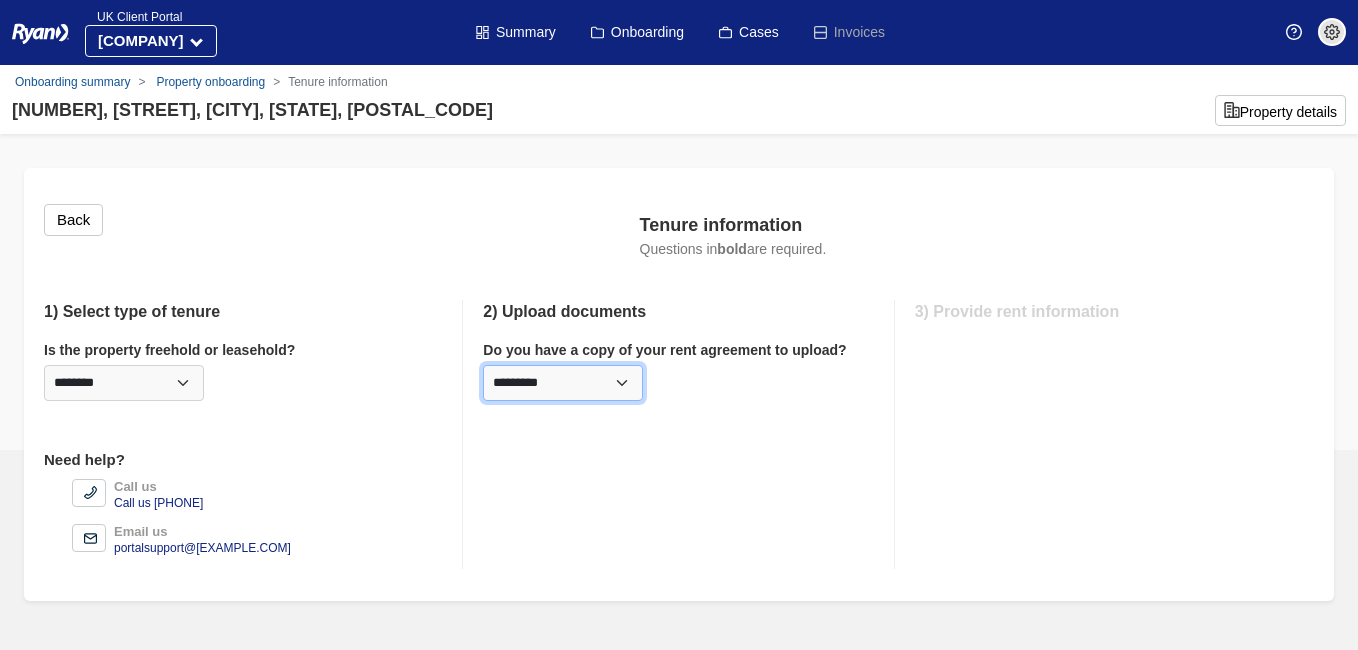 click on "*********
***
**" at bounding box center [563, 383] 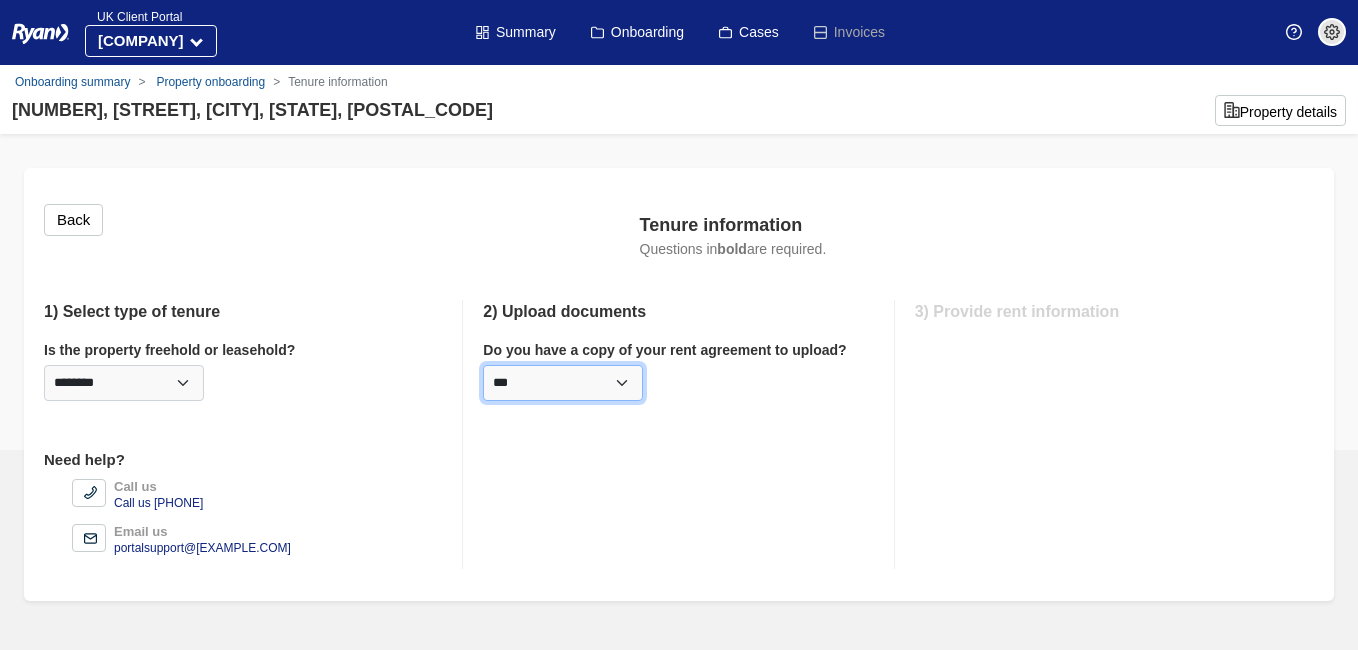 click on "*********
***
**" at bounding box center (563, 383) 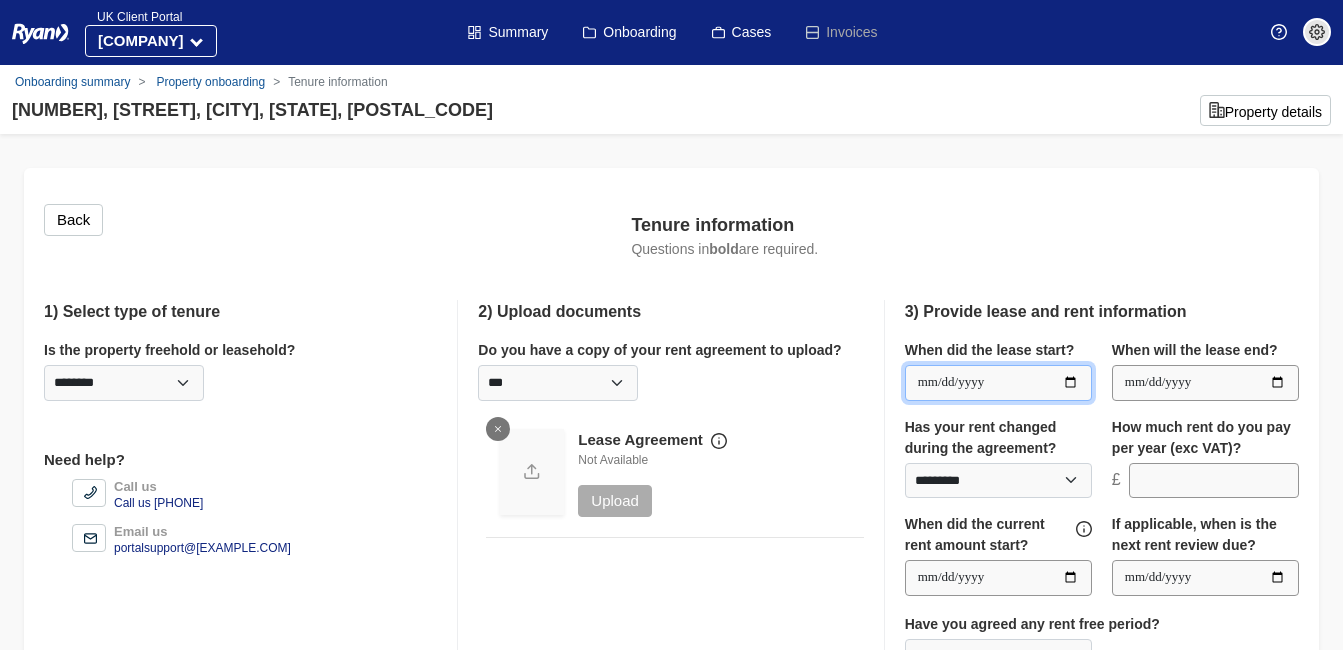 click at bounding box center (998, 383) 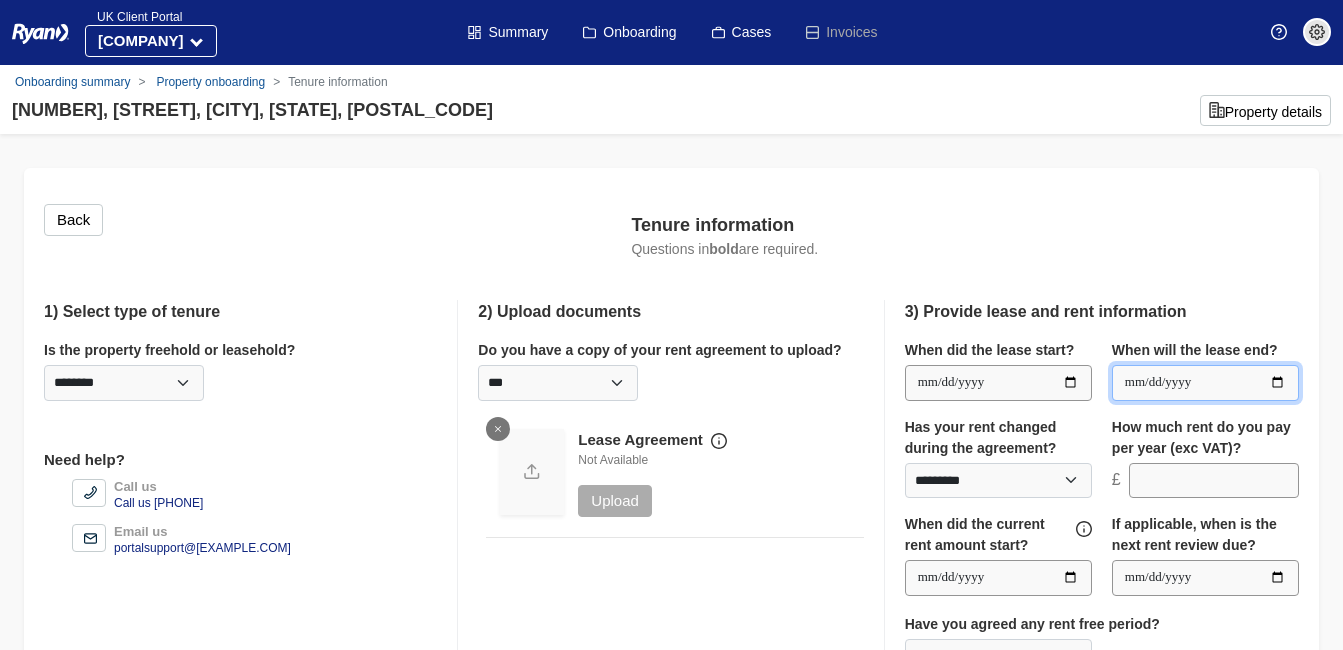 click at bounding box center (1205, 383) 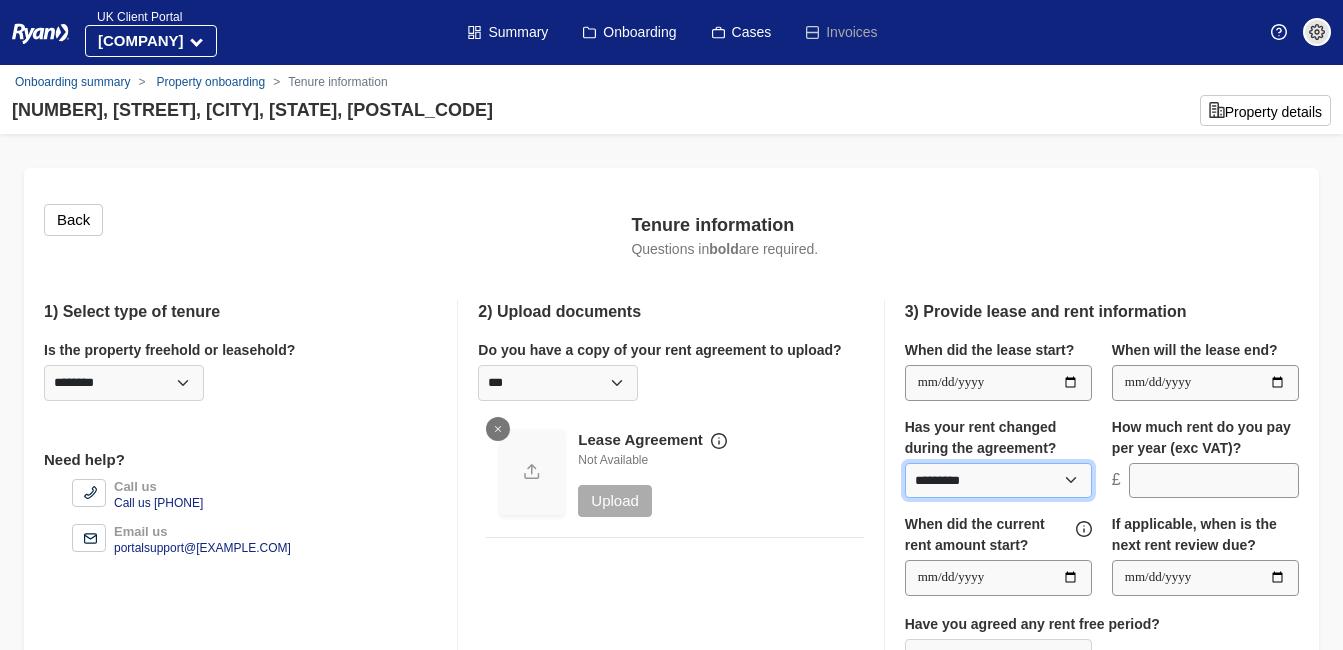 click on "*********
***
**" at bounding box center (998, 481) 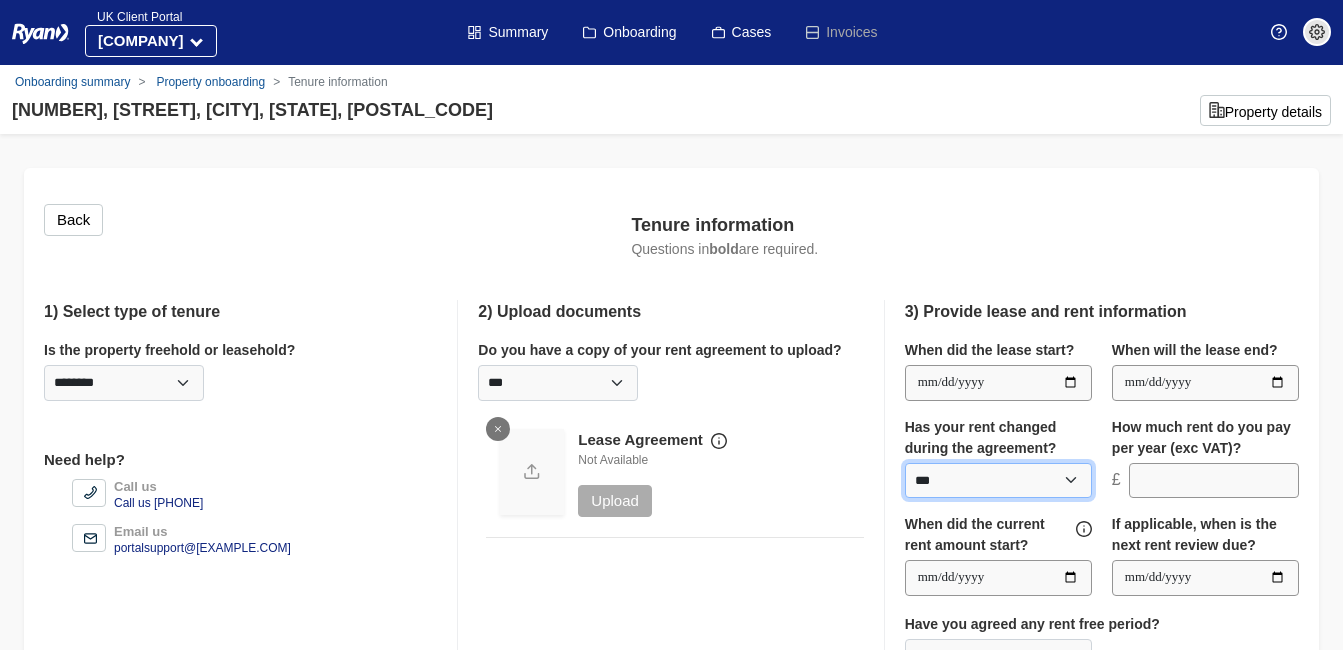 click on "*********
***
**" at bounding box center (998, 481) 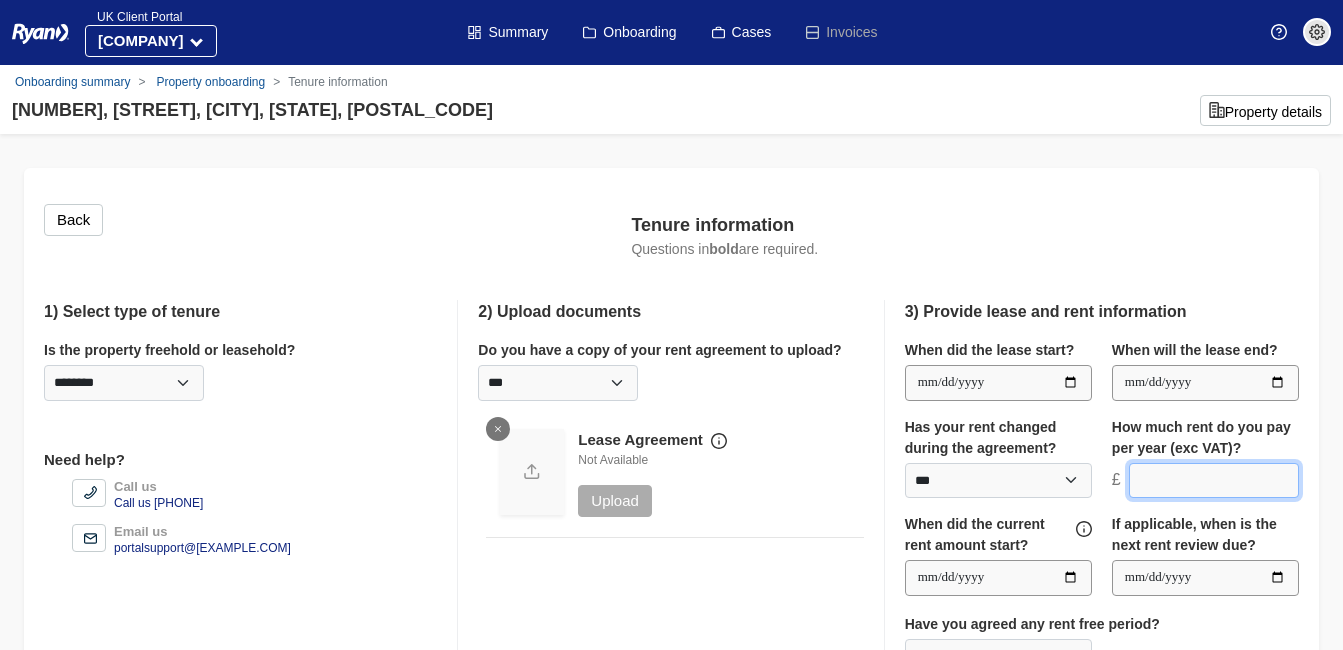 click at bounding box center [1214, 481] 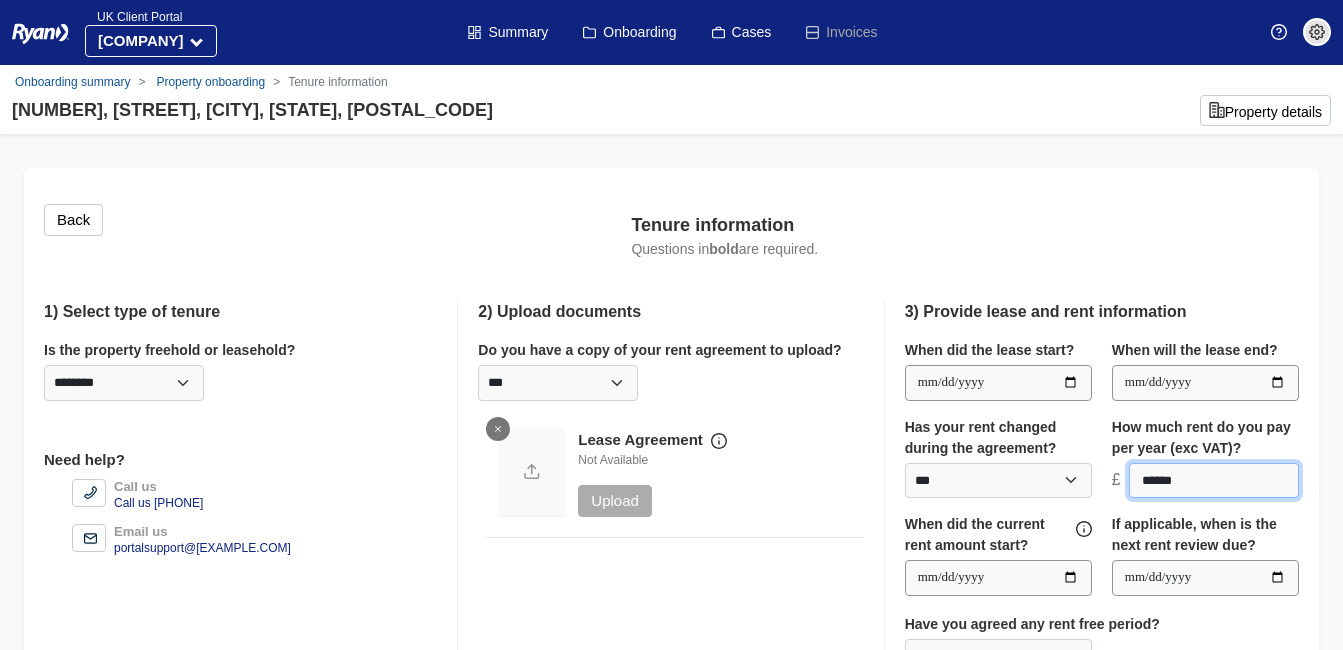 type on "******" 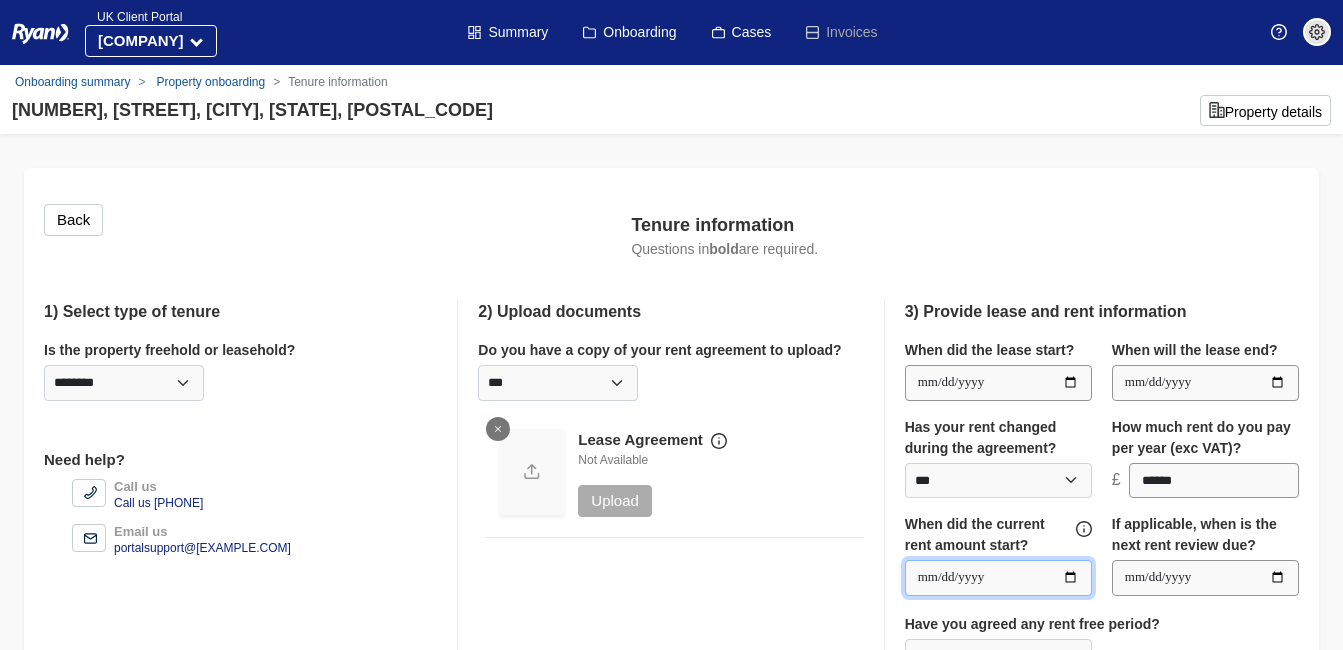 click at bounding box center (998, 578) 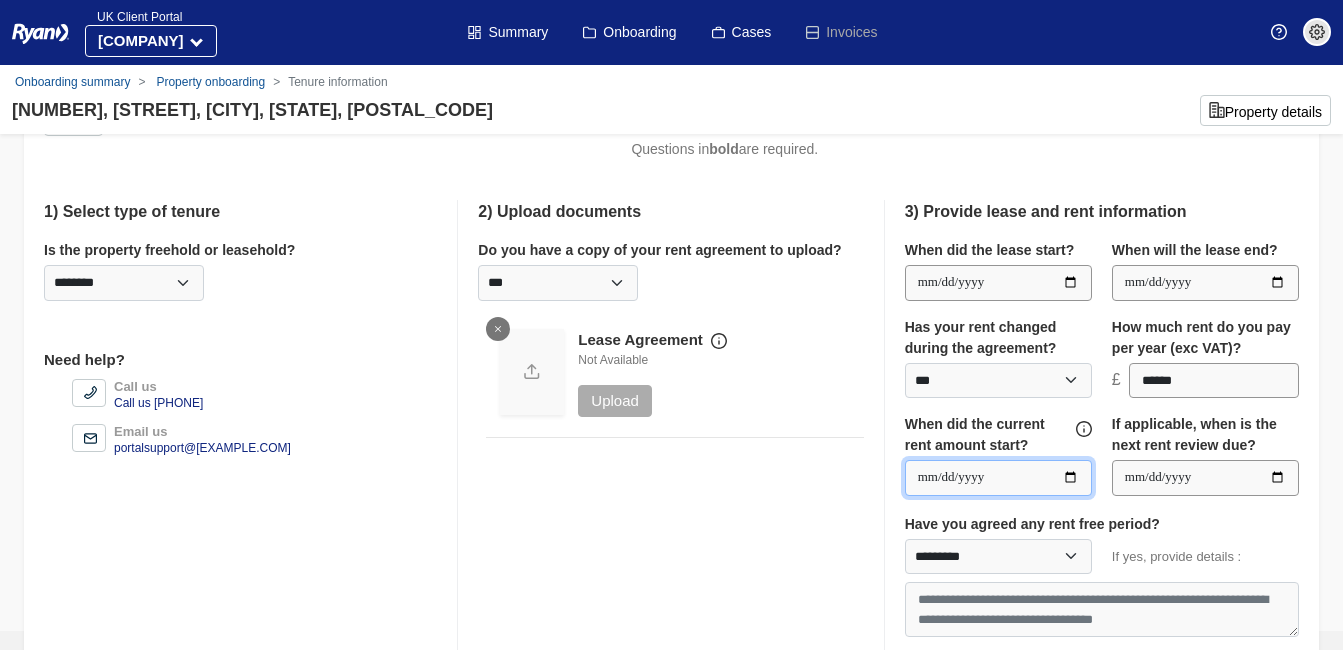 scroll, scrollTop: 200, scrollLeft: 0, axis: vertical 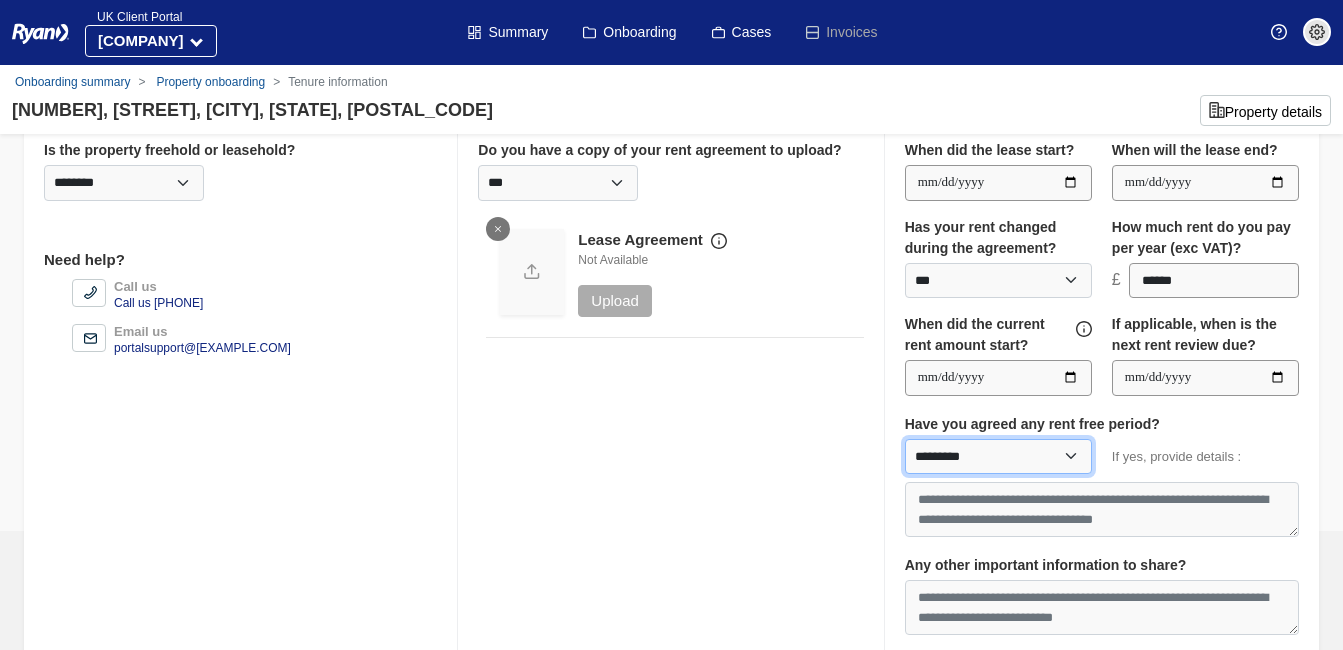 click on "*********
***
**" at bounding box center (998, 457) 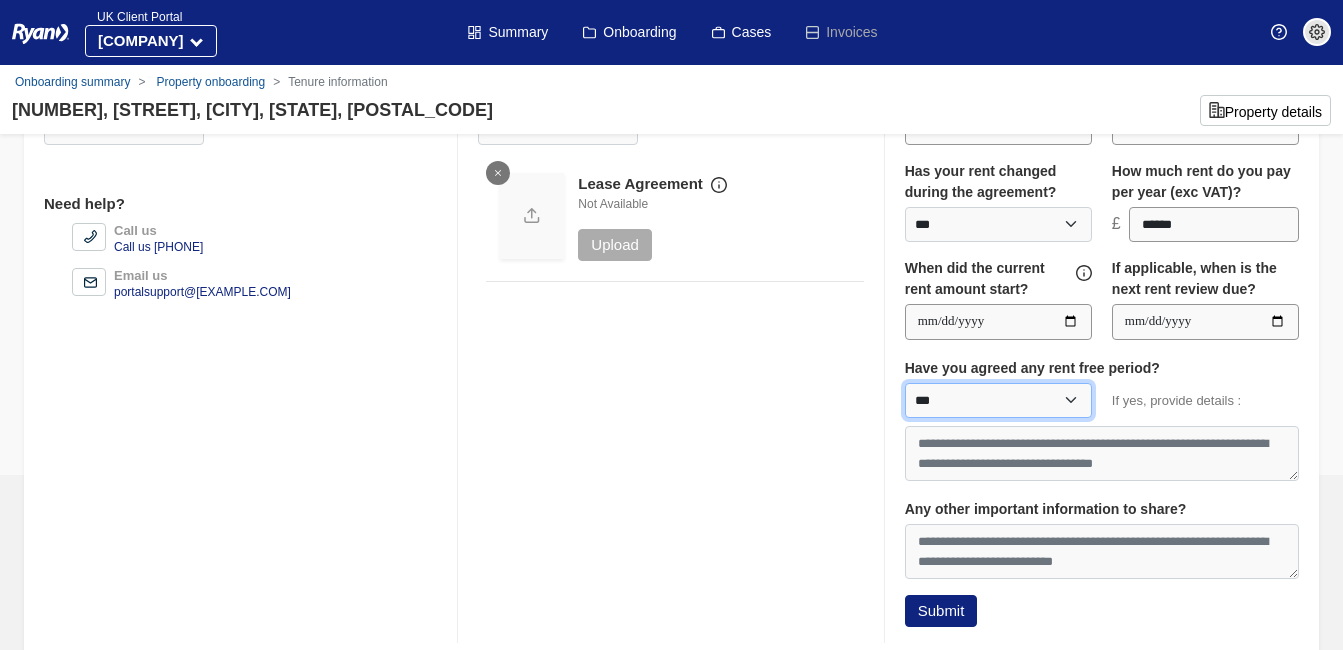 scroll, scrollTop: 281, scrollLeft: 0, axis: vertical 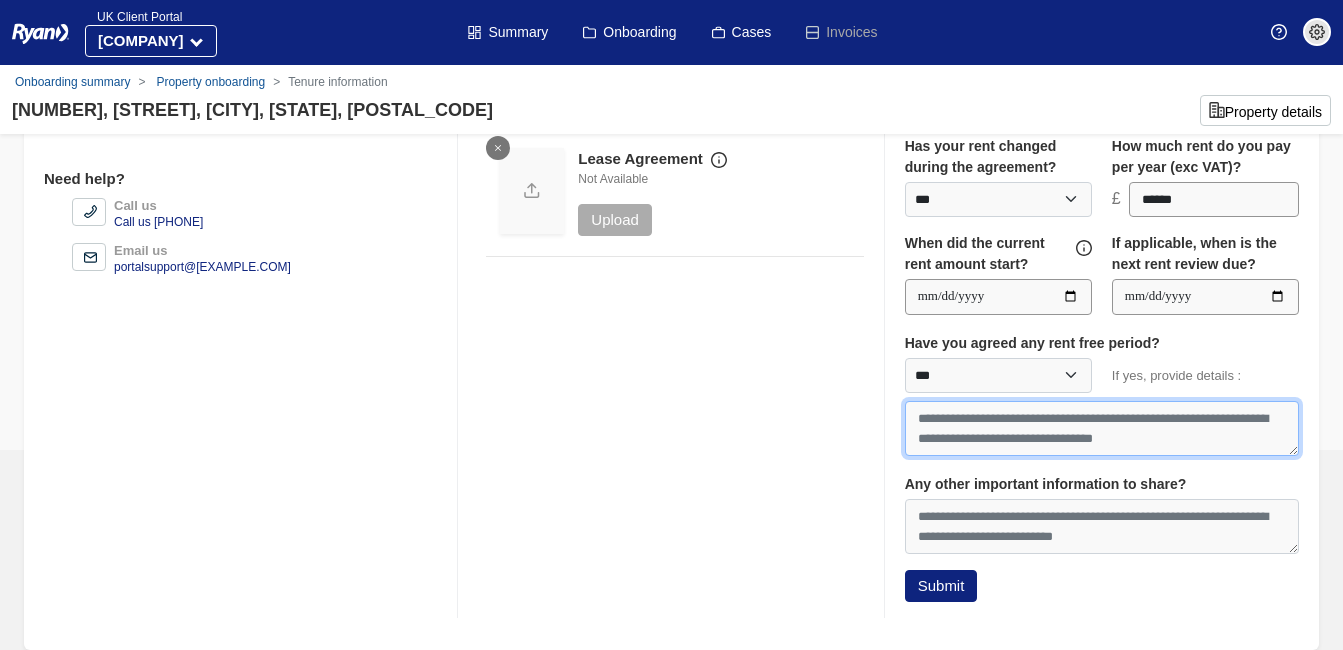 click at bounding box center [1102, 428] 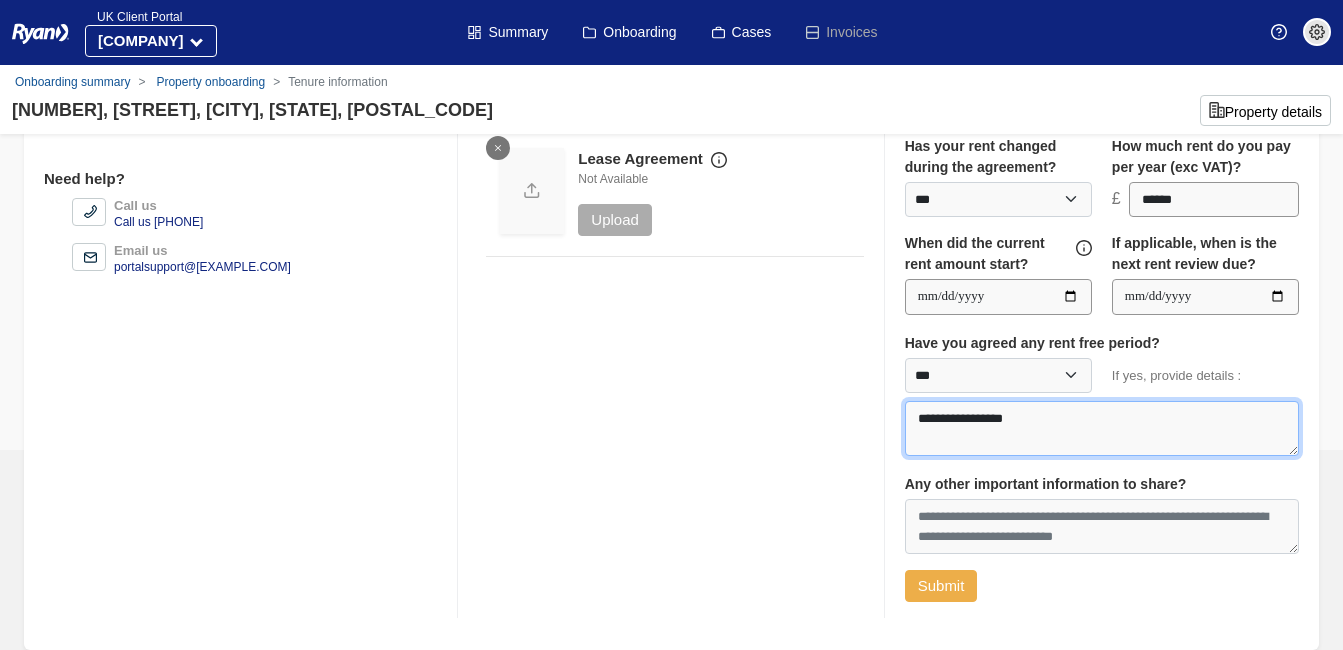 type on "**********" 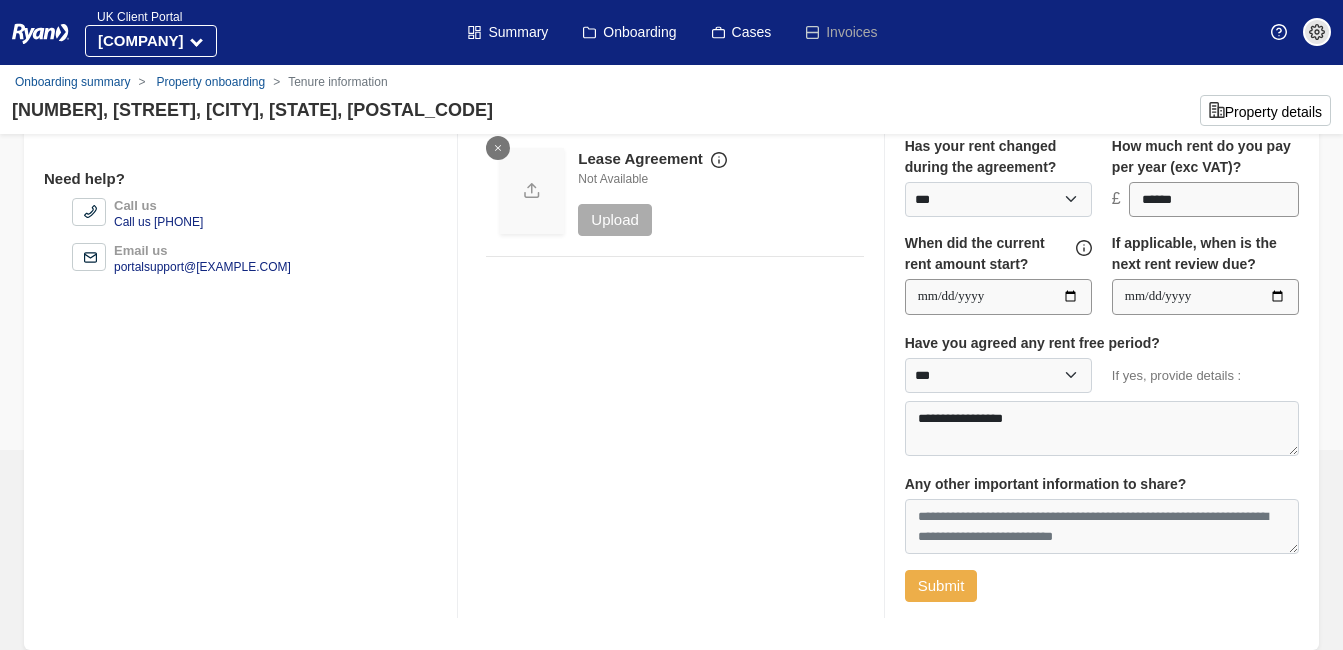 click on "Submit" at bounding box center [941, 586] 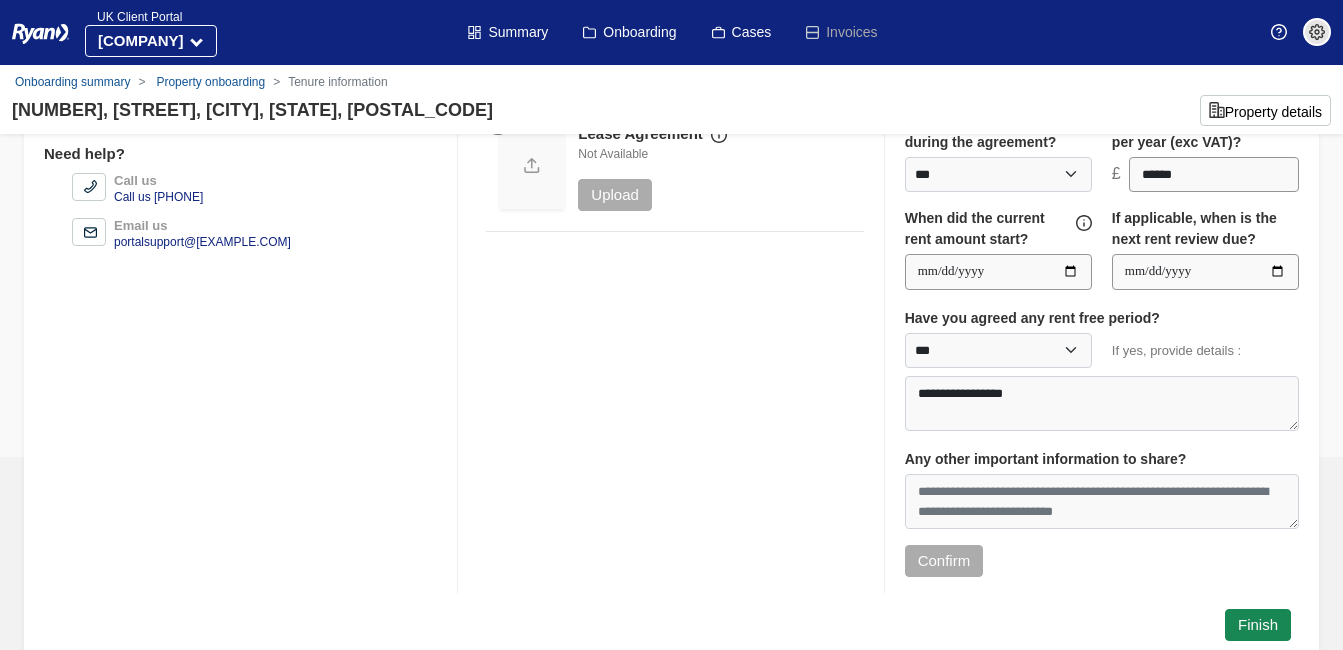 scroll, scrollTop: 313, scrollLeft: 0, axis: vertical 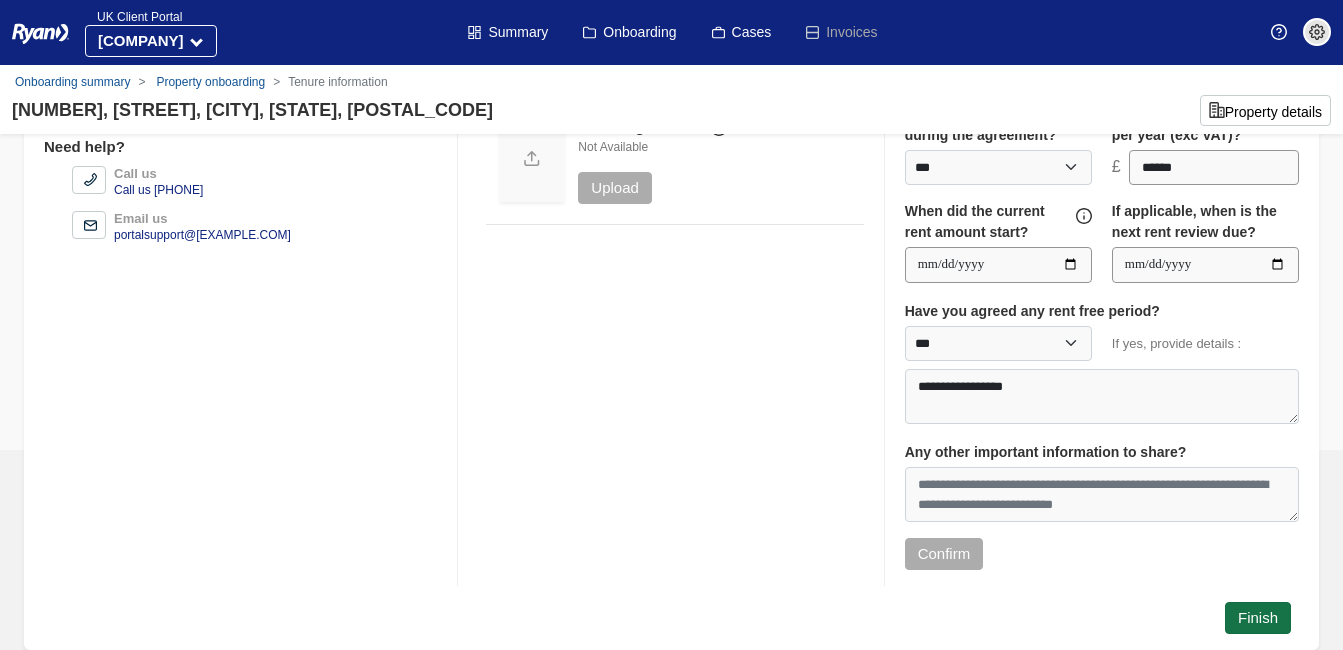 click on "Finish" at bounding box center [1258, 618] 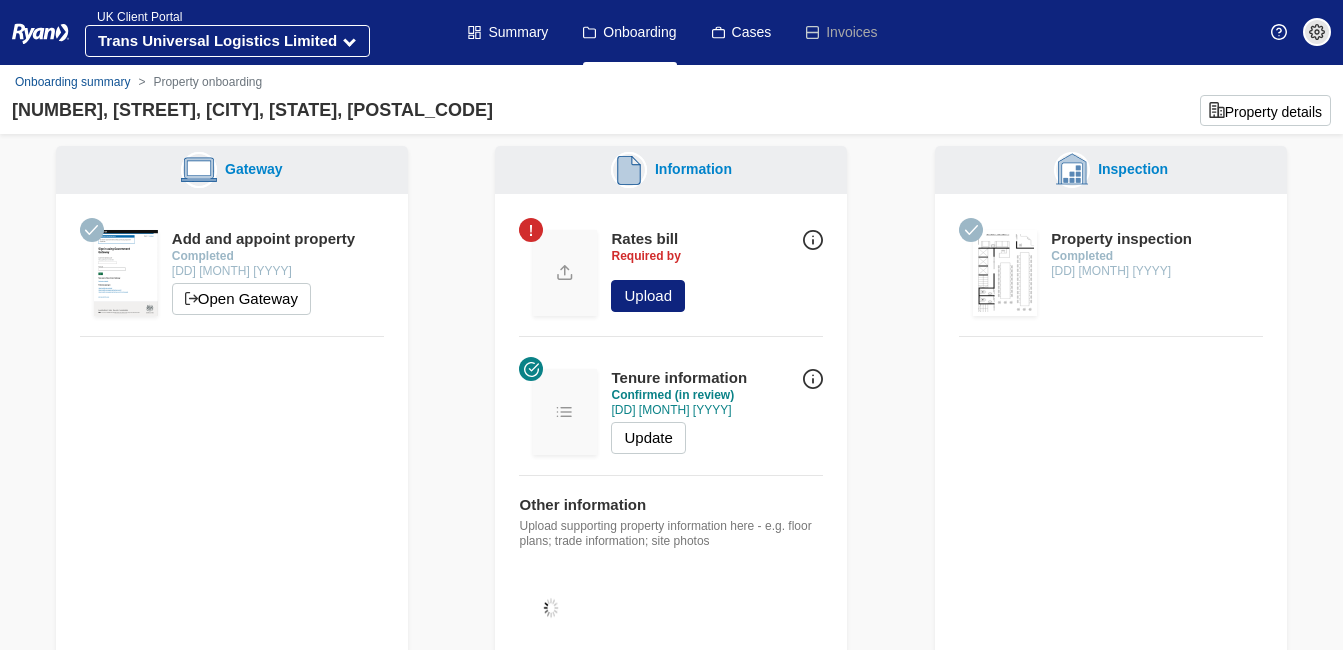 scroll, scrollTop: 0, scrollLeft: 0, axis: both 